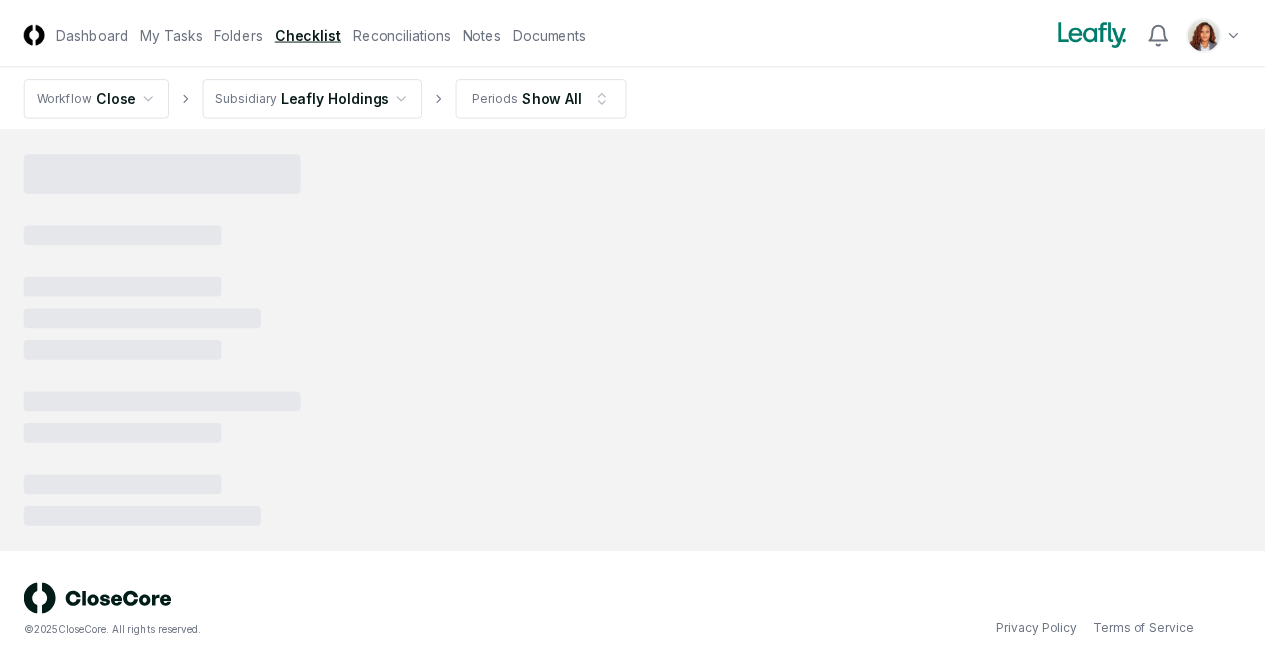 scroll, scrollTop: 0, scrollLeft: 0, axis: both 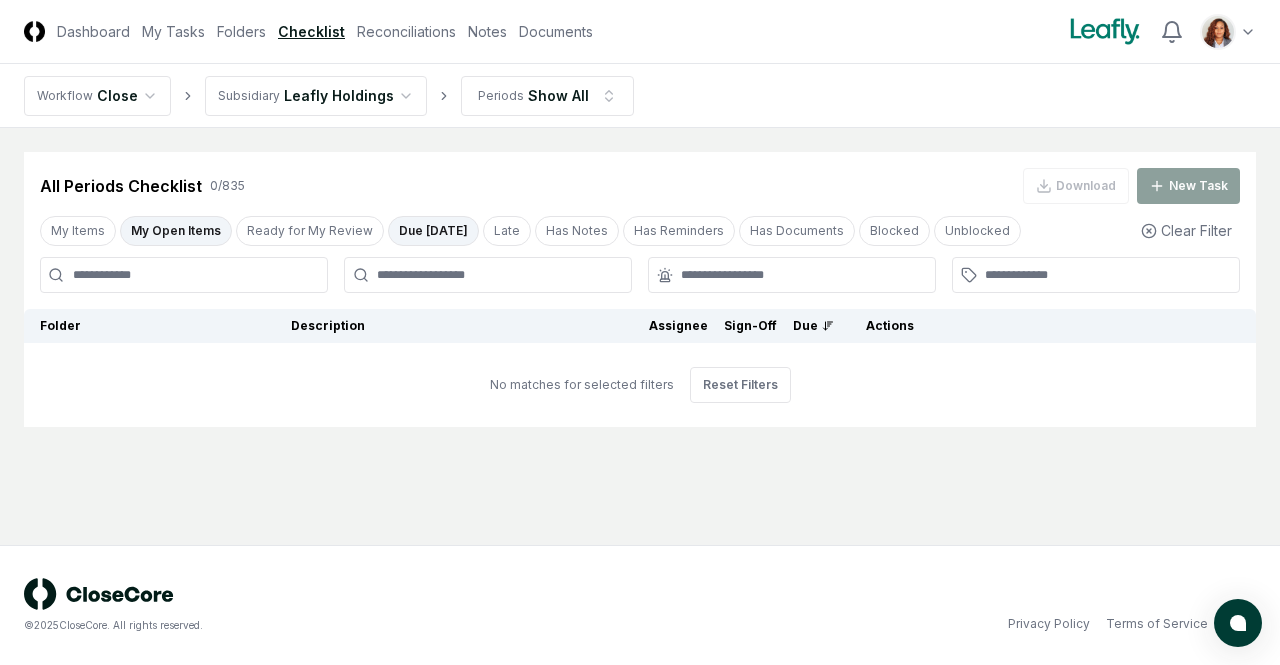 click on "Due [DATE]" at bounding box center (433, 231) 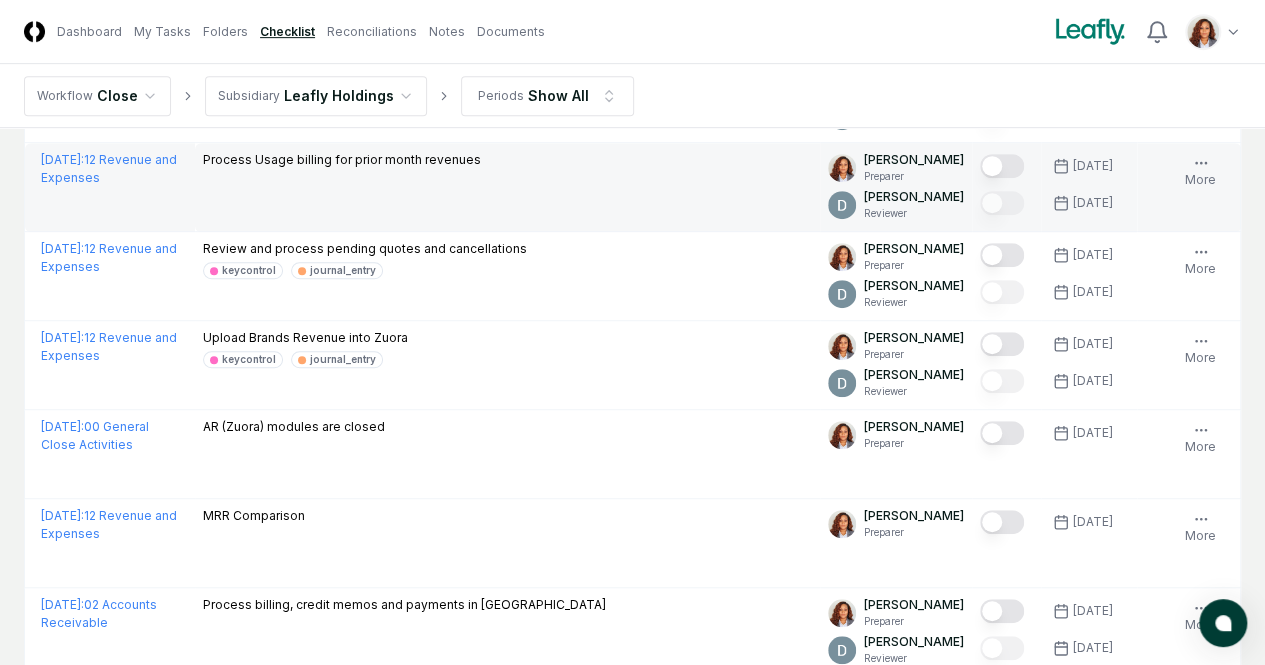 scroll, scrollTop: 500, scrollLeft: 0, axis: vertical 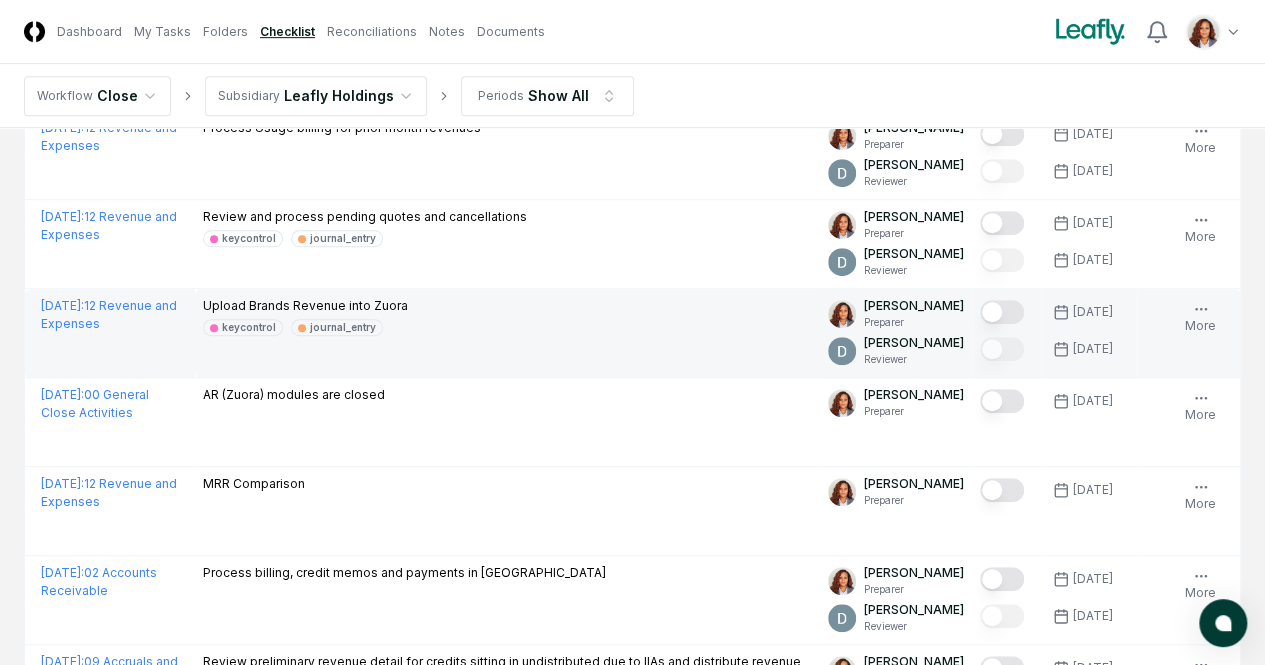 click at bounding box center [1002, 312] 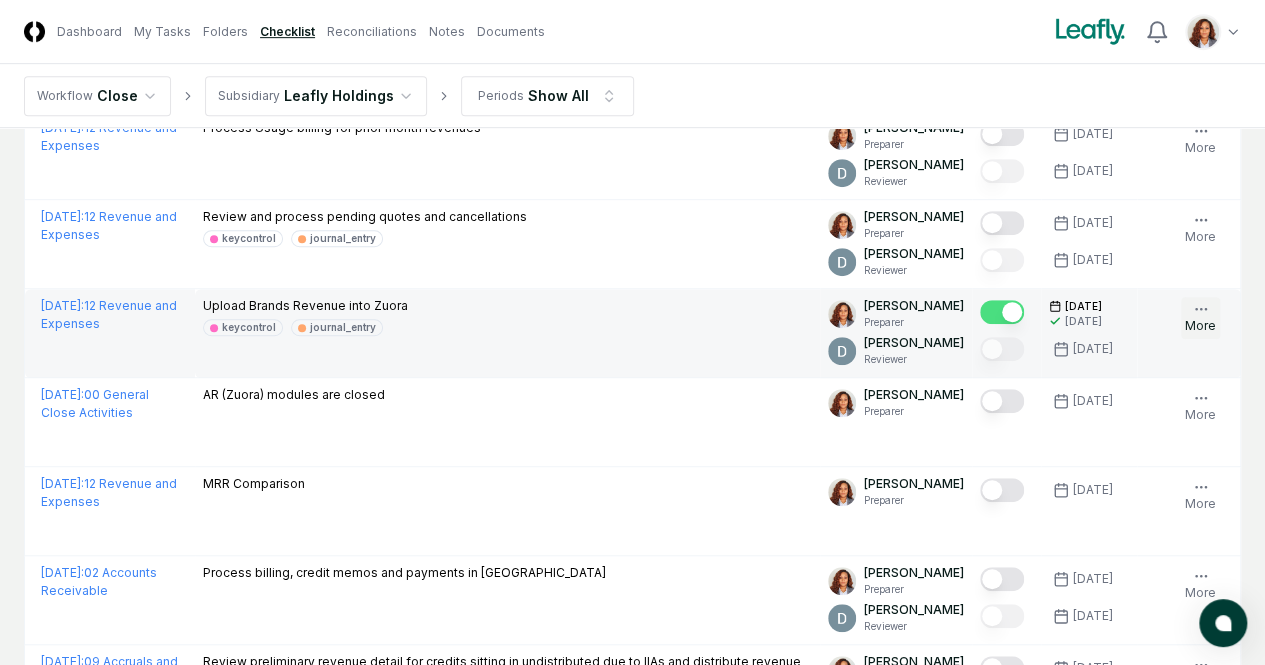 click 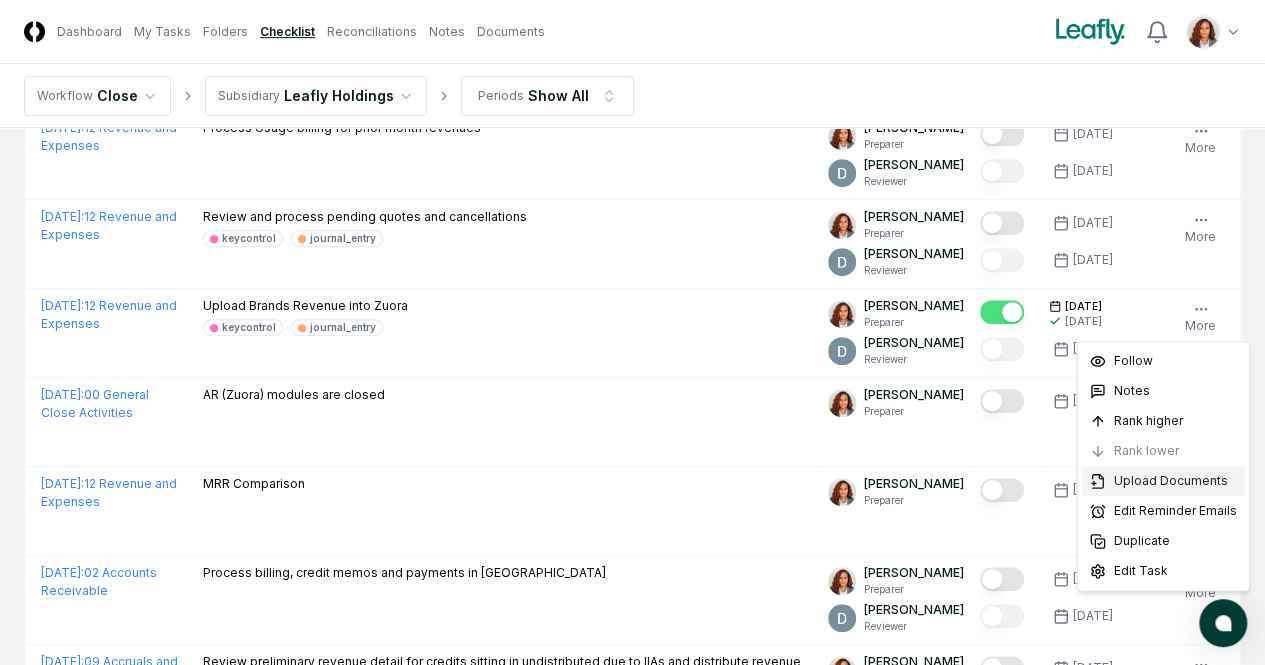click on "Upload Documents" at bounding box center [1171, 481] 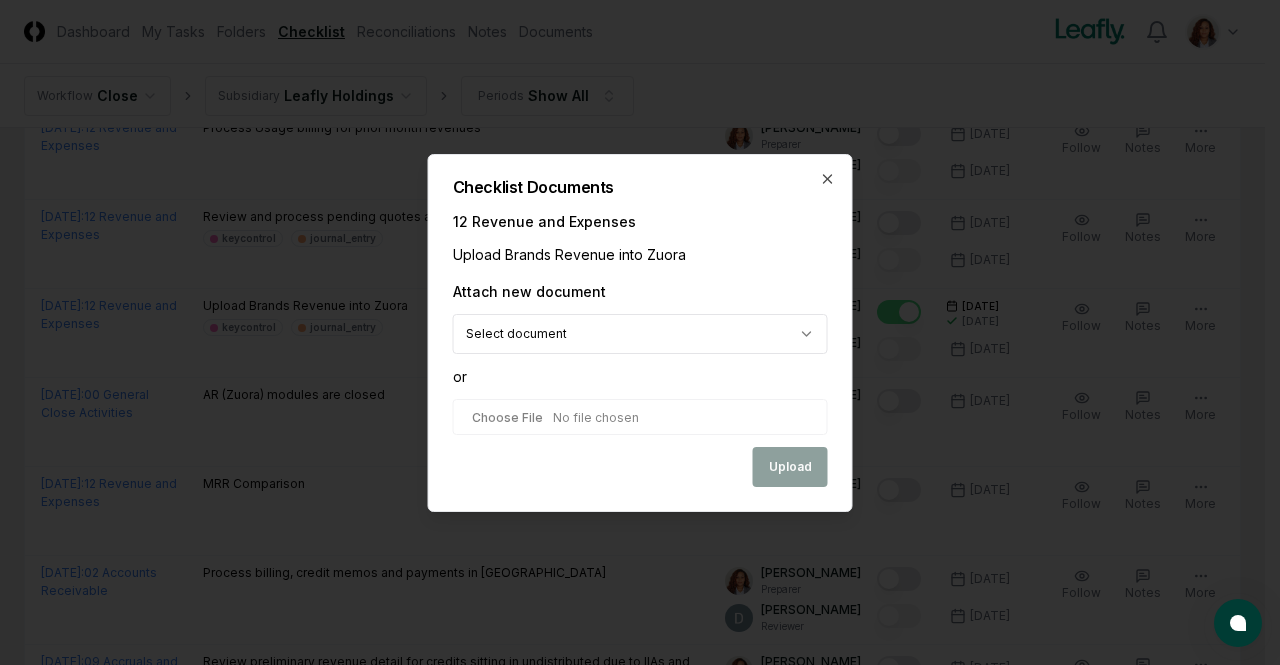 click on "CloseCore Dashboard My Tasks Folders Checklist Reconciliations Notes Documents Toggle navigation menu   Toggle user menu Workflow Close Subsidiary Leafly Holdings Periods Show All Cancel Reassign All Periods Checklist 17 / 835 Download New   Task My Items My Open Items Ready for My Review Due [DATE] Late Has Notes Has Reminders Has Documents Blocked Unblocked Clear Filter Folder Description Assignee Sign-Off   Due Actions [DATE] :  02 Accounts Receivable Process billing, credit memos and payments in Zuora [PERSON_NAME] Preparer [PERSON_NAME] Reviewer [DATE] [DATE] Follow Notes Upload Reminder Duplicate Edit Task More [DATE] :  09 Accruals and Other Liabilities Review preliminary revenue detail for credits sitting in undistributed due to IIAs and distribute revenue [PERSON_NAME] Preparer [PERSON_NAME] Reviewer [DATE] [DATE] Follow Notes Upload Reminder Duplicate Edit Task More [DATE] :  12 Revenue and Expenses Invoice Affiliates for prior month revenues [PERSON_NAME] Preparer [PERSON_NAME] Reviewer More" at bounding box center (632, 500) 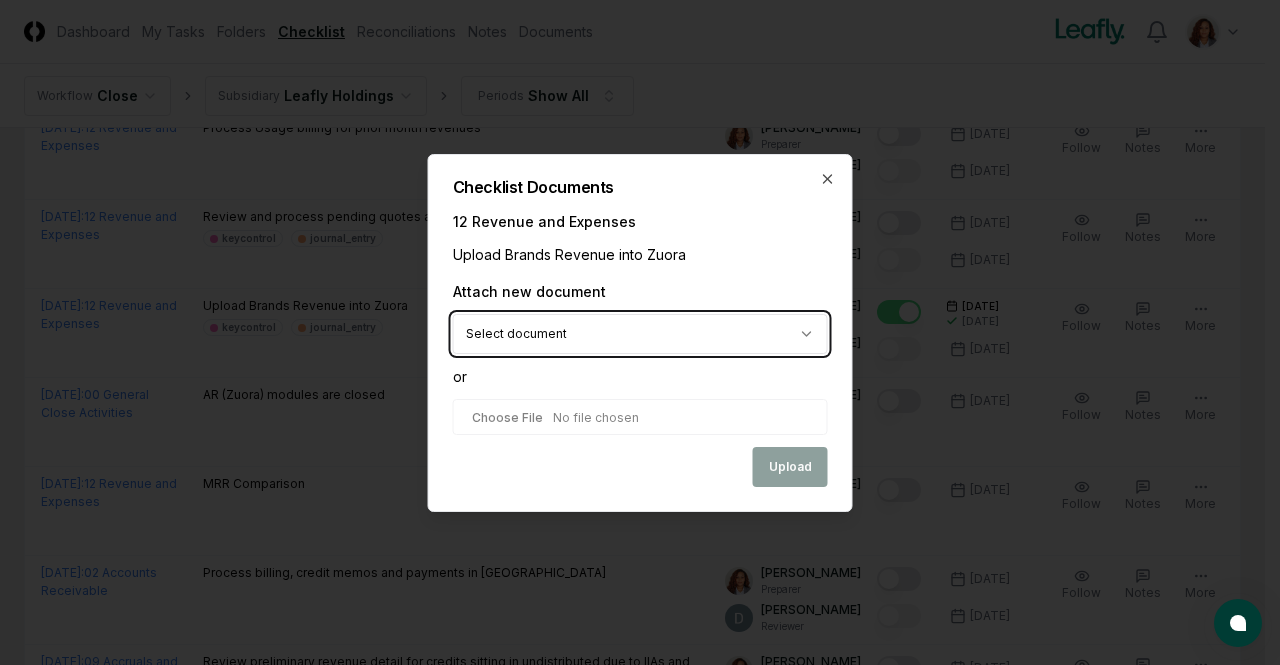 click on "CloseCore Dashboard My Tasks Folders Checklist Reconciliations Notes Documents Toggle navigation menu   Toggle user menu Workflow Close Subsidiary Leafly Holdings Periods Show All Cancel Reassign All Periods Checklist 17 / 835 Download New   Task My Items My Open Items Ready for My Review Due [DATE] Late Has Notes Has Reminders Has Documents Blocked Unblocked Clear Filter Folder Description Assignee Sign-Off   Due Actions [DATE] :  02 Accounts Receivable Process billing, credit memos and payments in Zuora [PERSON_NAME] Preparer [PERSON_NAME] Reviewer [DATE] [DATE] Follow Notes Upload Reminder Duplicate Edit Task More [DATE] :  09 Accruals and Other Liabilities Review preliminary revenue detail for credits sitting in undistributed due to IIAs and distribute revenue [PERSON_NAME] Preparer [PERSON_NAME] Reviewer [DATE] [DATE] Follow Notes Upload Reminder Duplicate Edit Task More [DATE] :  12 Revenue and Expenses Invoice Affiliates for prior month revenues [PERSON_NAME] Preparer [PERSON_NAME] Reviewer More" at bounding box center (632, 500) 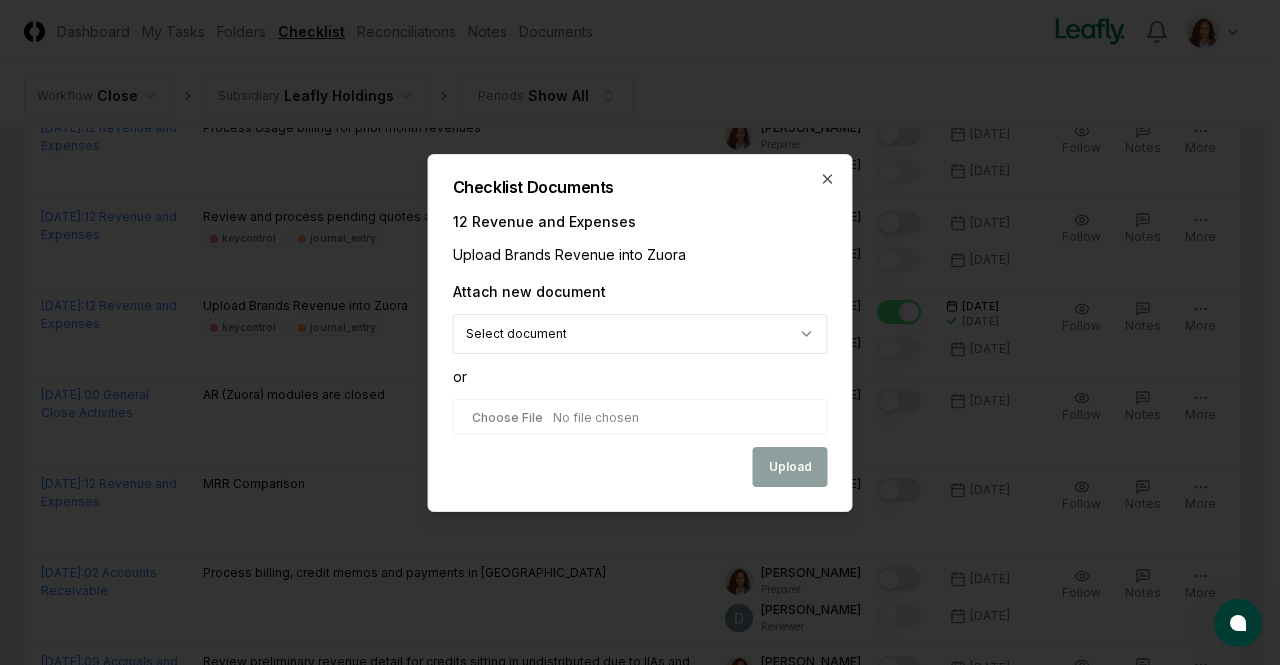 click at bounding box center [640, 417] 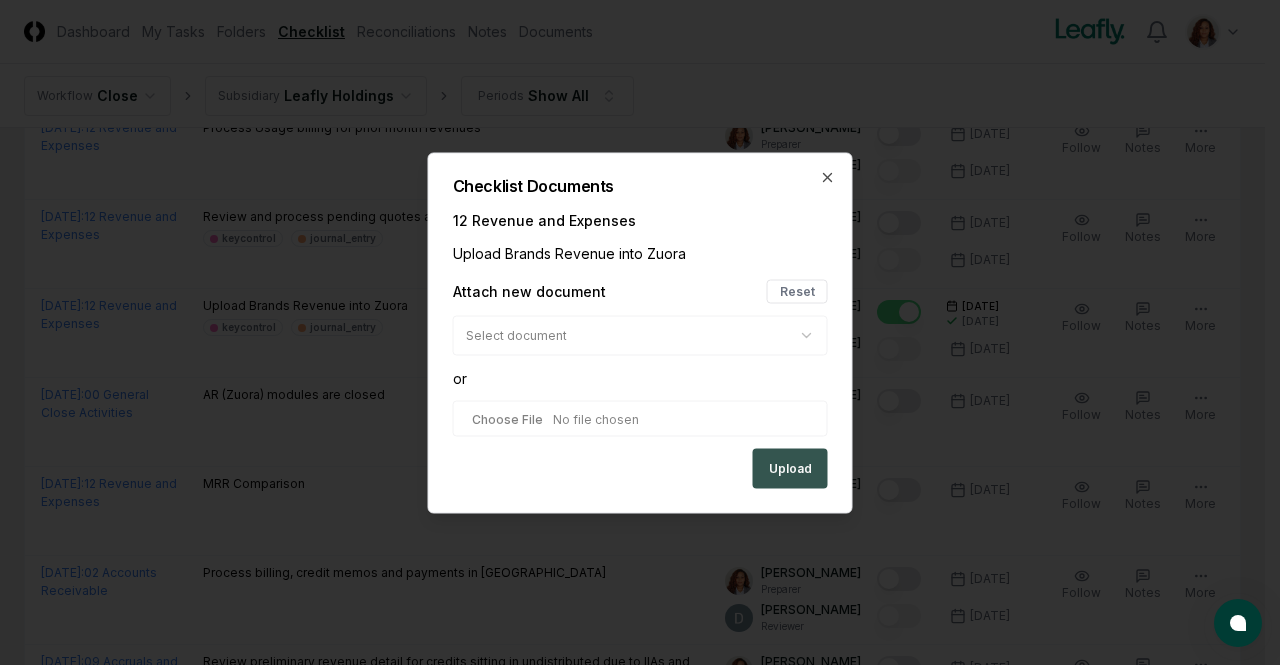 click on "Upload" at bounding box center (790, 468) 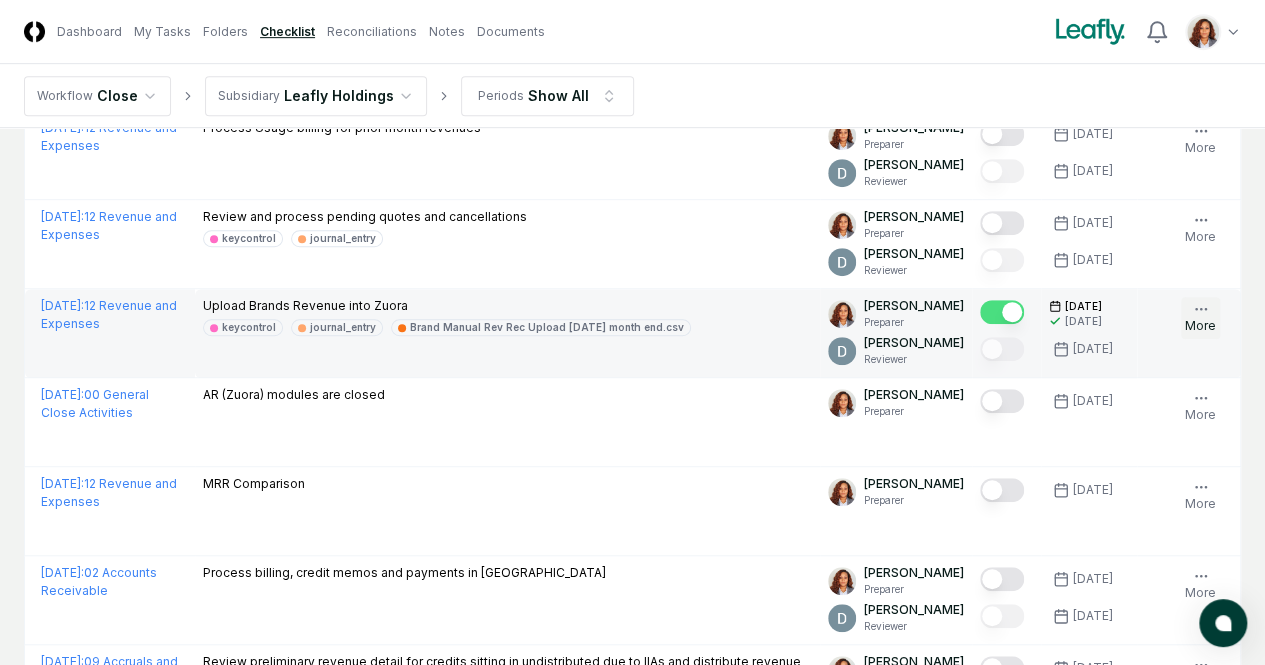 click 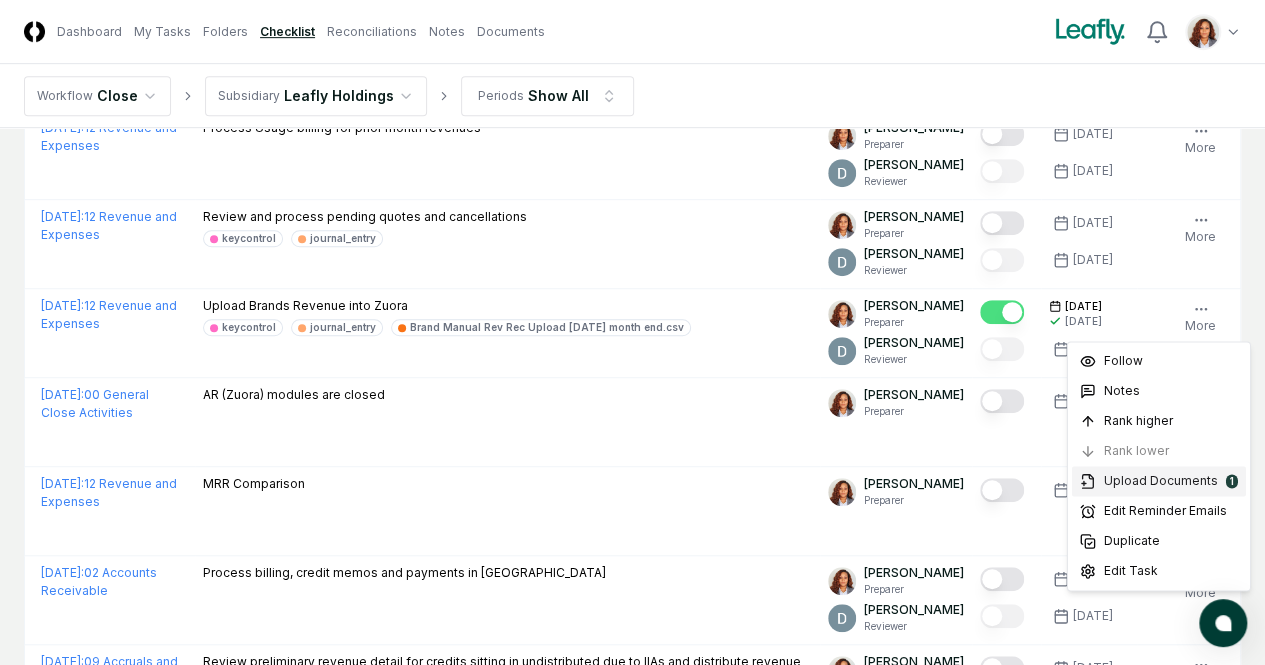 click on "Upload Documents" at bounding box center (1161, 481) 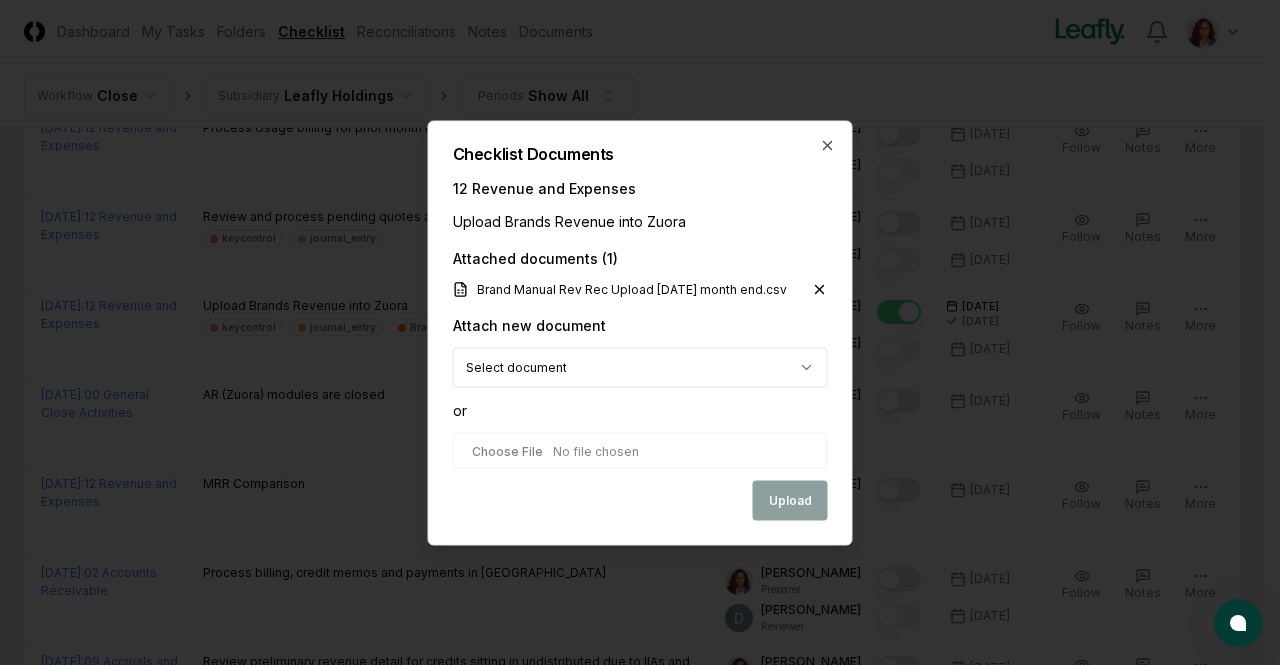 click at bounding box center (640, 450) 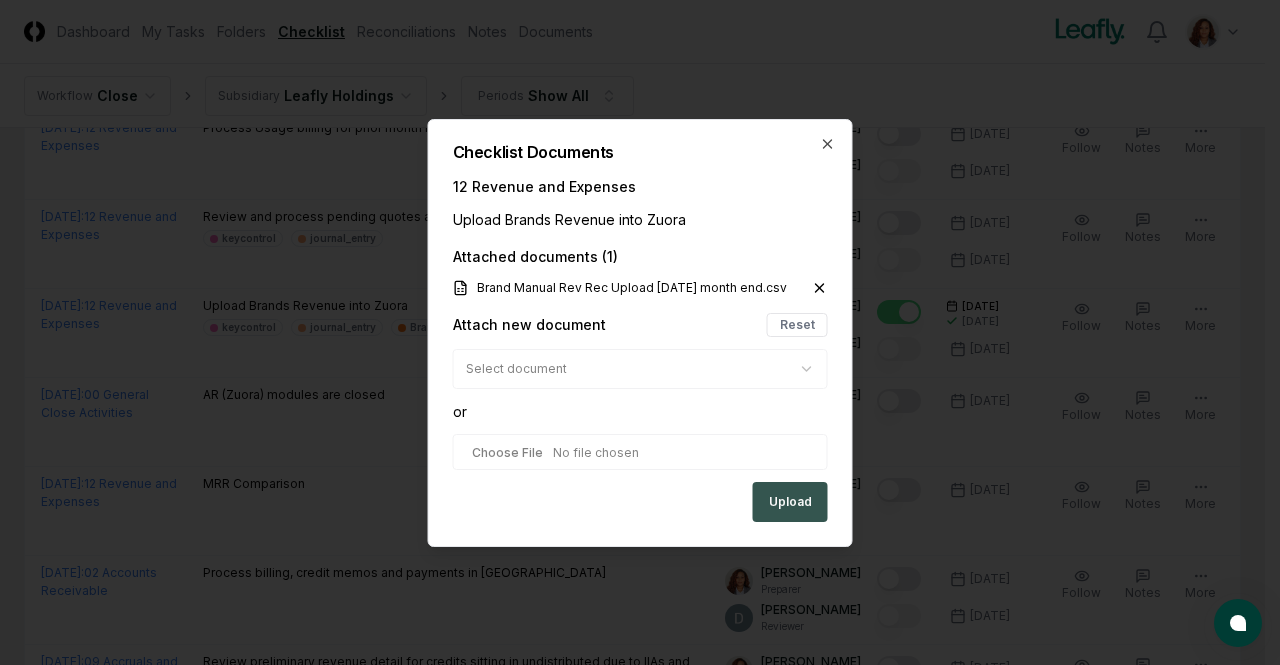 click on "Upload" at bounding box center [790, 502] 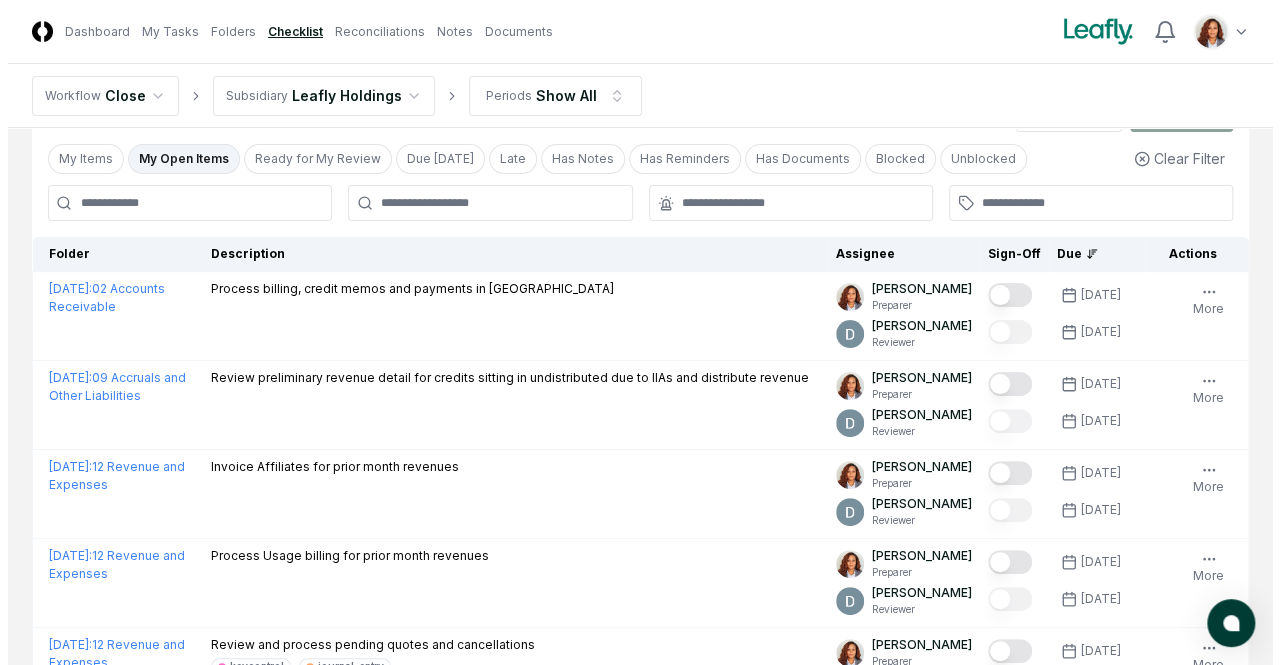 scroll, scrollTop: 0, scrollLeft: 0, axis: both 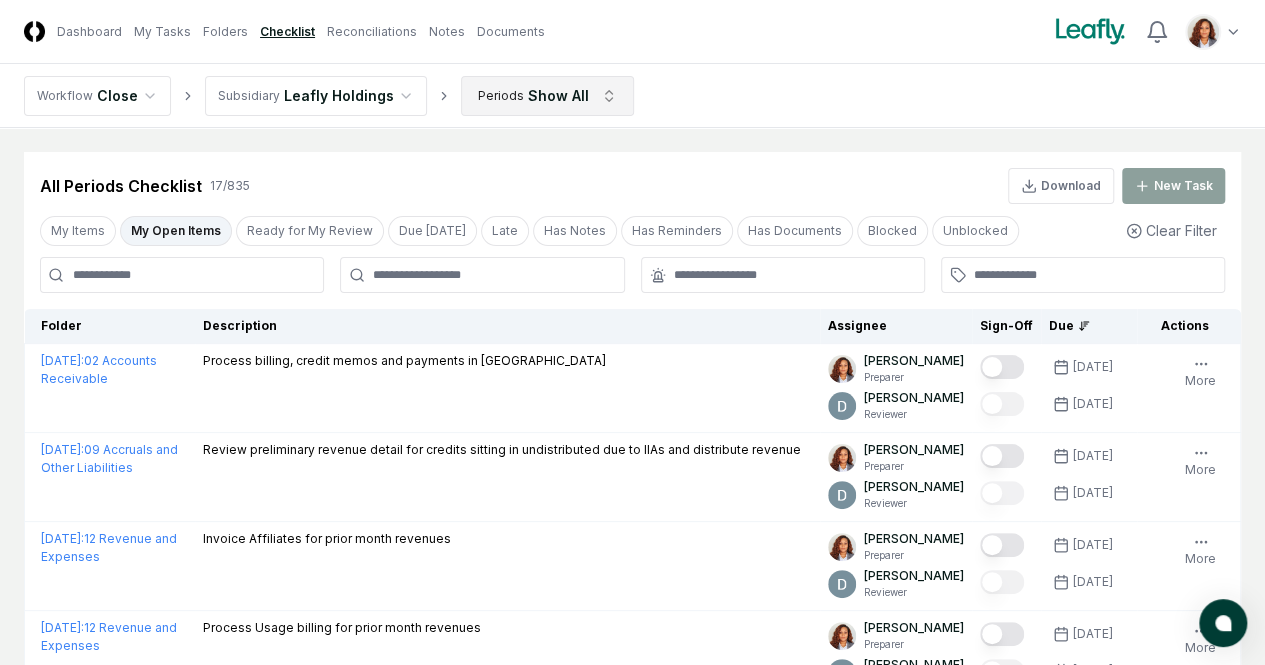 click on "CloseCore Dashboard My Tasks Folders Checklist Reconciliations Notes Documents Toggle navigation menu   Toggle user menu Workflow Close Subsidiary Leafly Holdings Periods Show All Cancel Reassign All Periods Checklist 17 / 835 Download New   Task My Items My Open Items Ready for My Review Due [DATE] Late Has Notes Has Reminders Has Documents Blocked Unblocked Clear Filter Folder Description Assignee Sign-Off   Due Actions [DATE] :  02 Accounts Receivable Process billing, credit memos and payments in Zuora [PERSON_NAME] Preparer [PERSON_NAME] Reviewer [DATE] [DATE] Follow Notes Upload Reminder Duplicate Edit Task More [DATE] :  09 Accruals and Other Liabilities Review preliminary revenue detail for credits sitting in undistributed due to IIAs and distribute revenue [PERSON_NAME] Preparer [PERSON_NAME] Reviewer [DATE] [DATE] Follow Notes Upload Reminder Duplicate Edit Task More [DATE] :  12 Revenue and Expenses Invoice Affiliates for prior month revenues [PERSON_NAME] Preparer [PERSON_NAME] Reviewer More" at bounding box center [632, 1000] 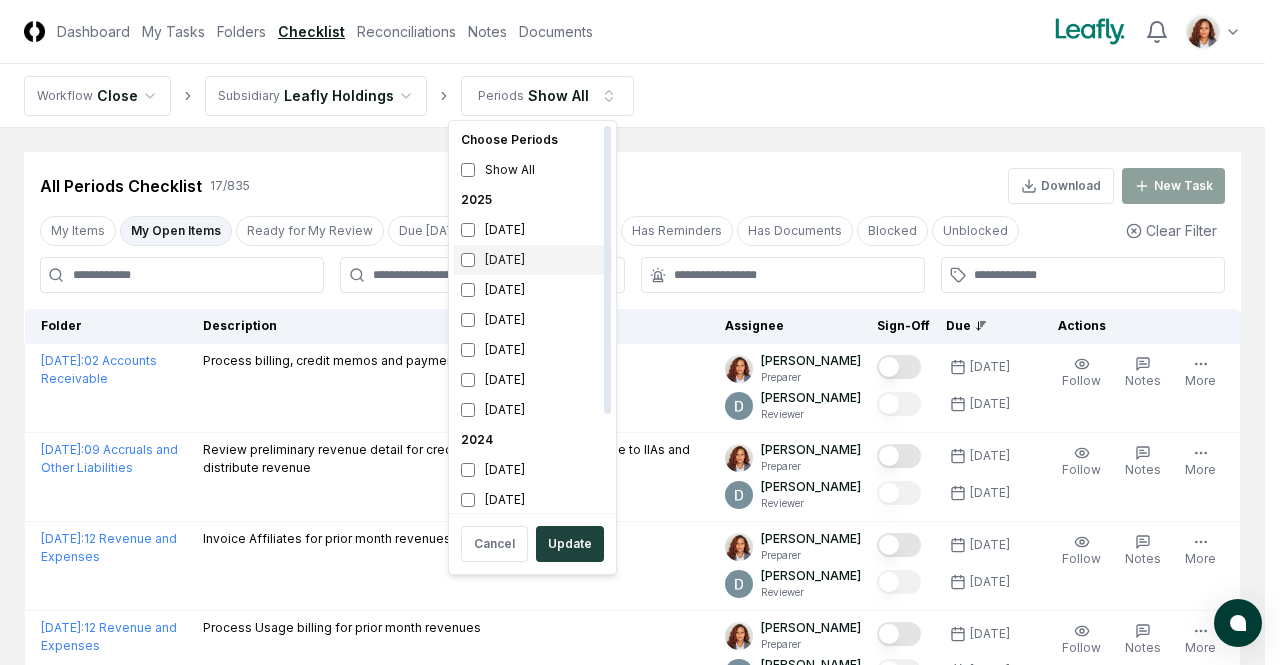 click on "[DATE]" at bounding box center [532, 260] 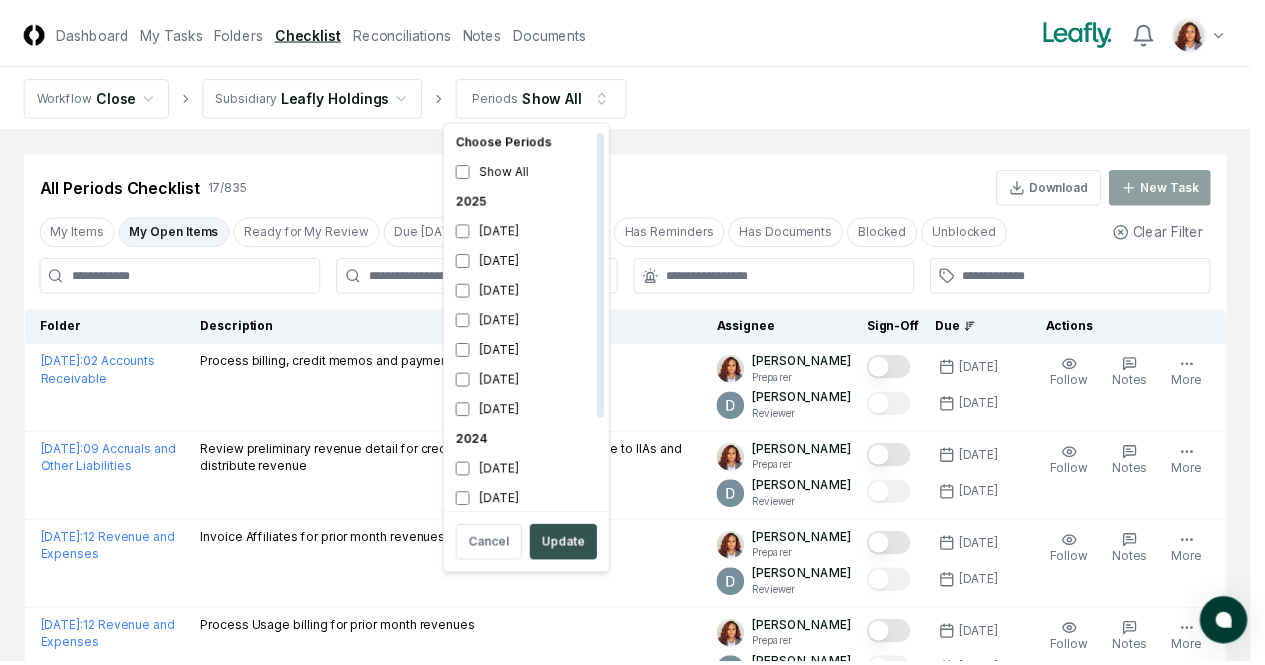 scroll, scrollTop: 6, scrollLeft: 0, axis: vertical 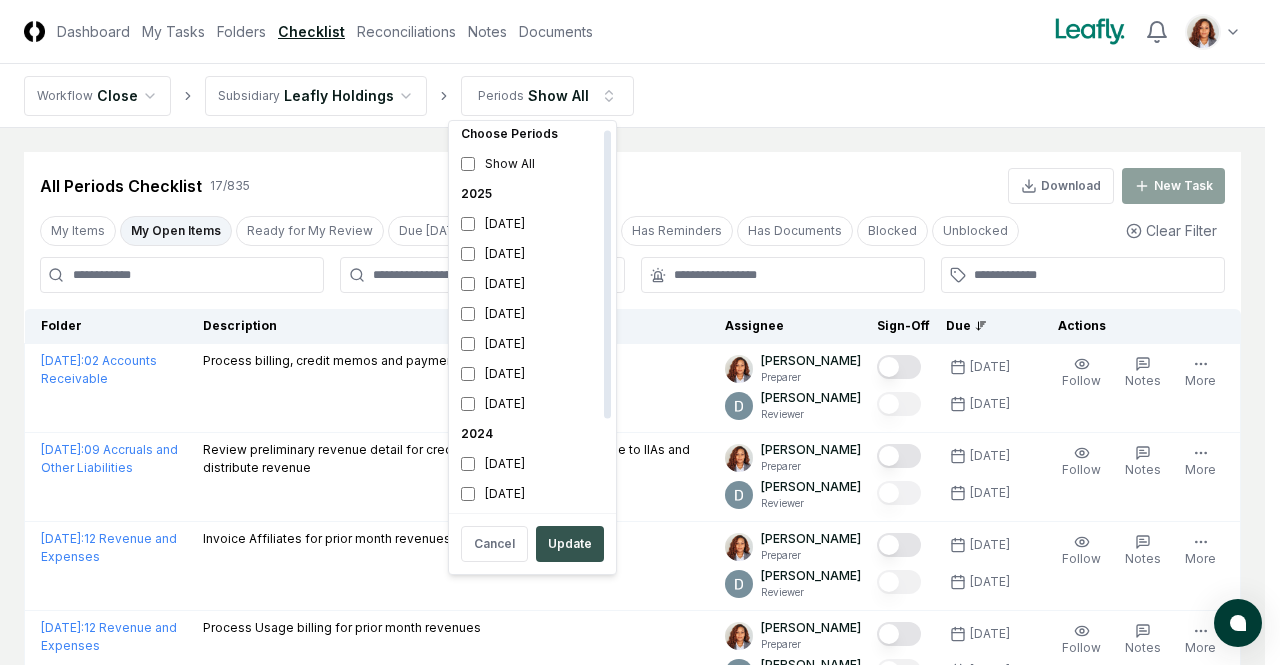 click on "Update" at bounding box center [570, 544] 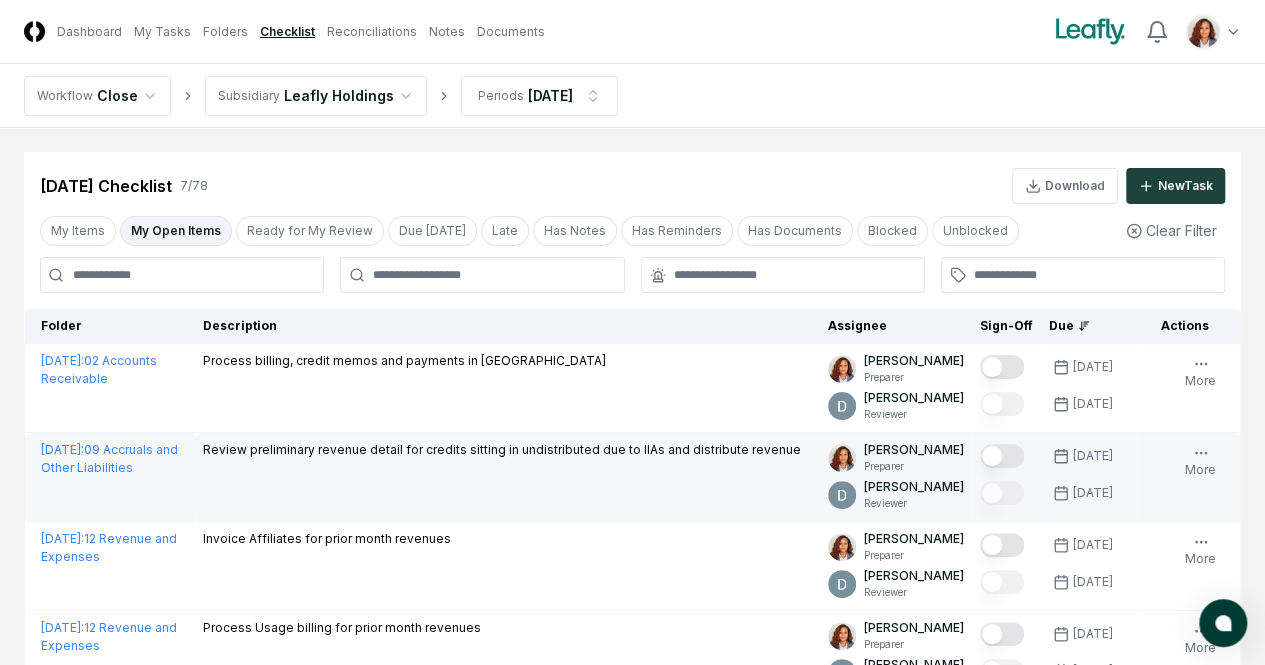 scroll, scrollTop: 100, scrollLeft: 0, axis: vertical 